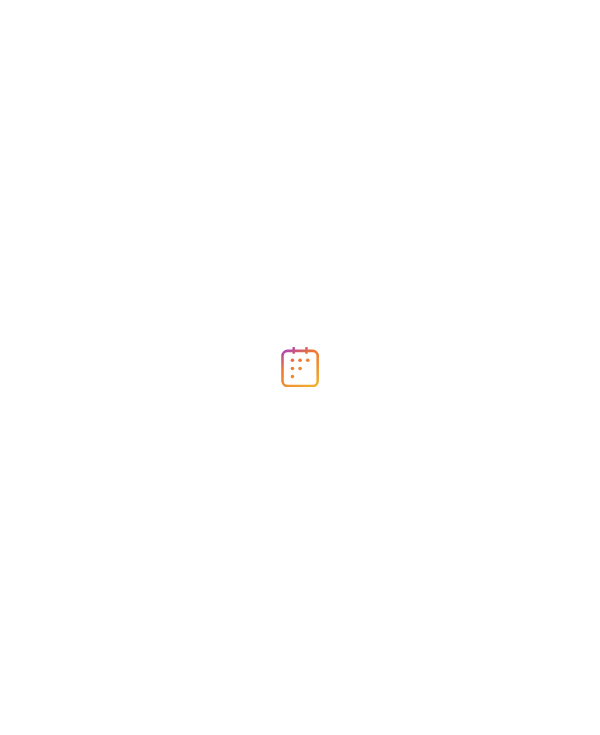 scroll, scrollTop: 0, scrollLeft: 0, axis: both 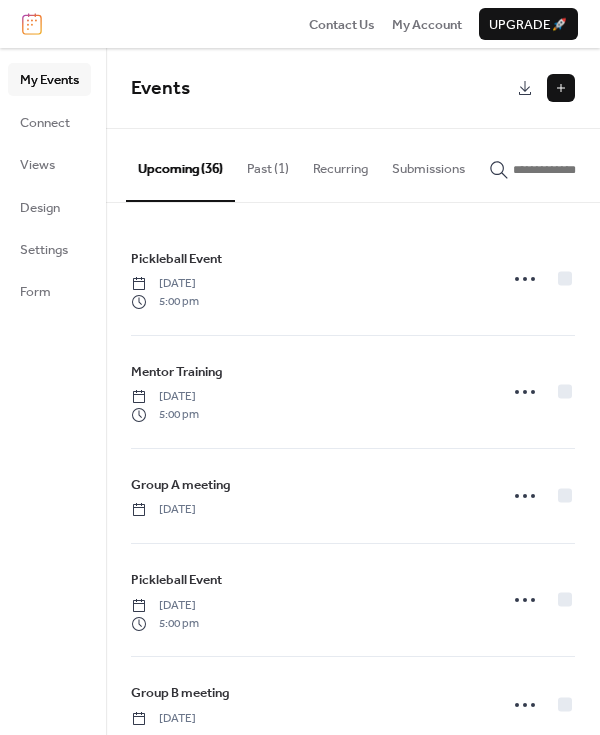 click at bounding box center (561, 88) 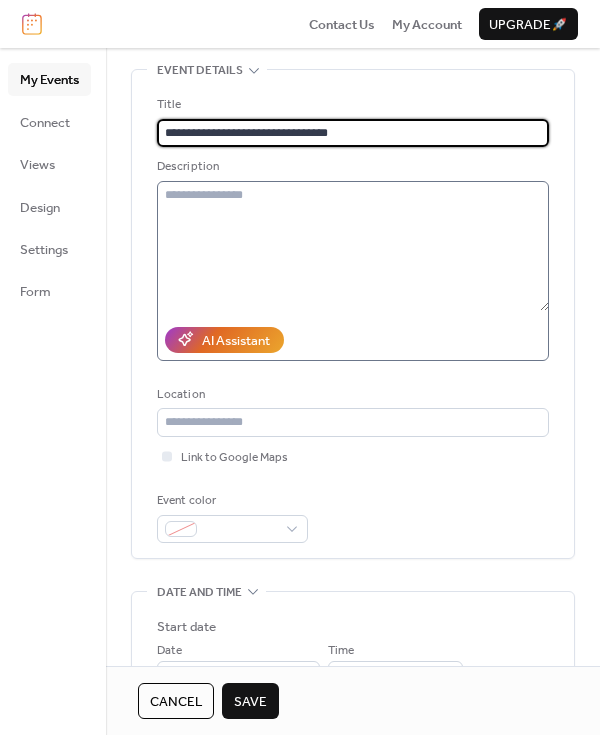 scroll, scrollTop: 105, scrollLeft: 0, axis: vertical 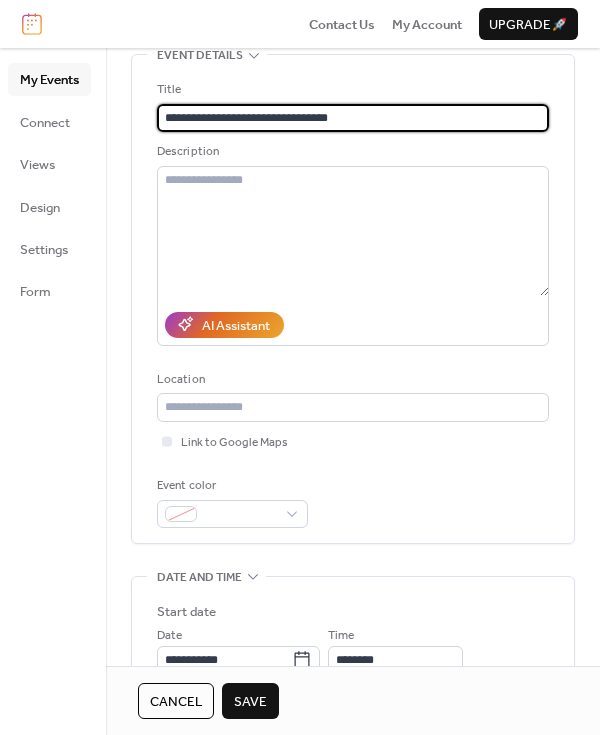 type on "**********" 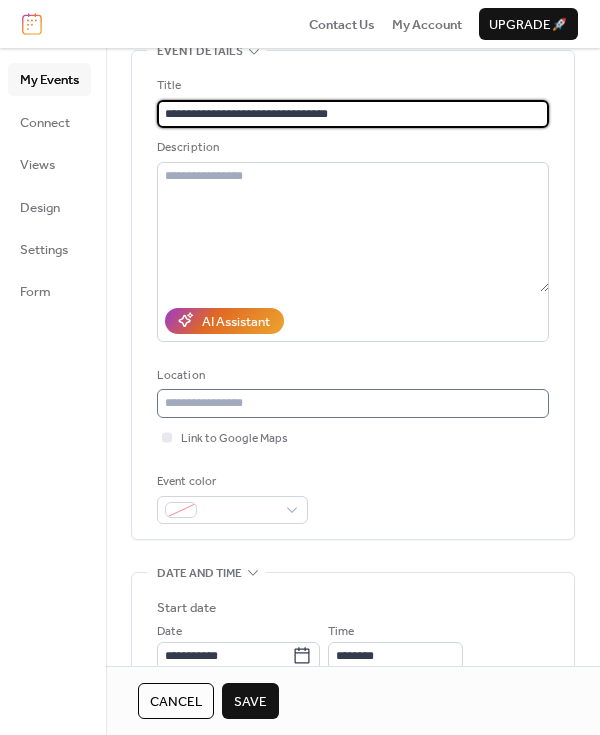 scroll, scrollTop: 50, scrollLeft: 0, axis: vertical 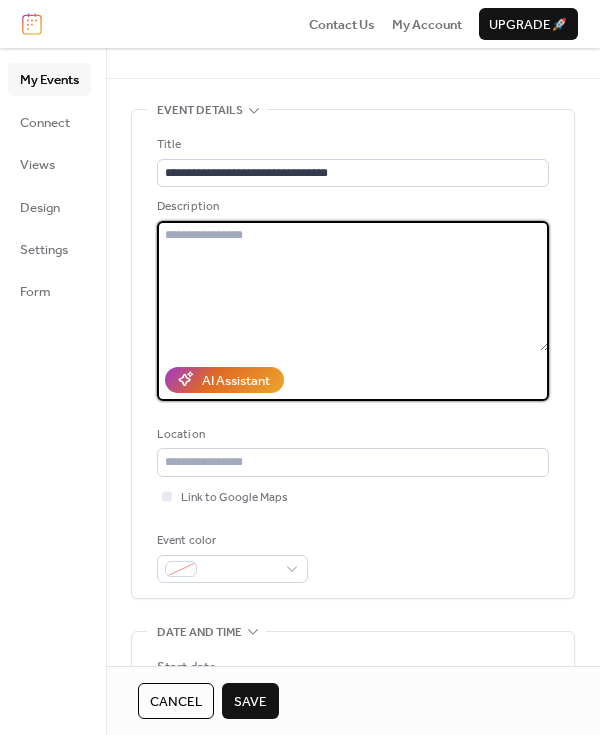click at bounding box center [353, 286] 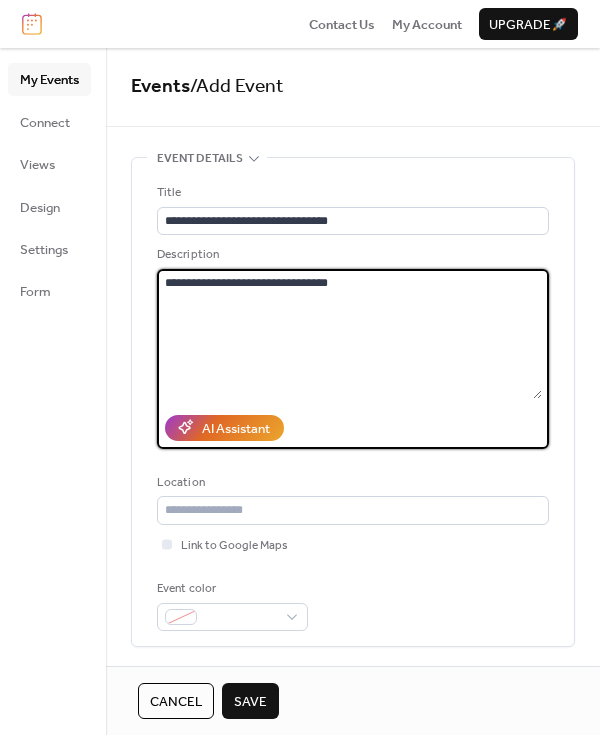 scroll, scrollTop: 0, scrollLeft: 0, axis: both 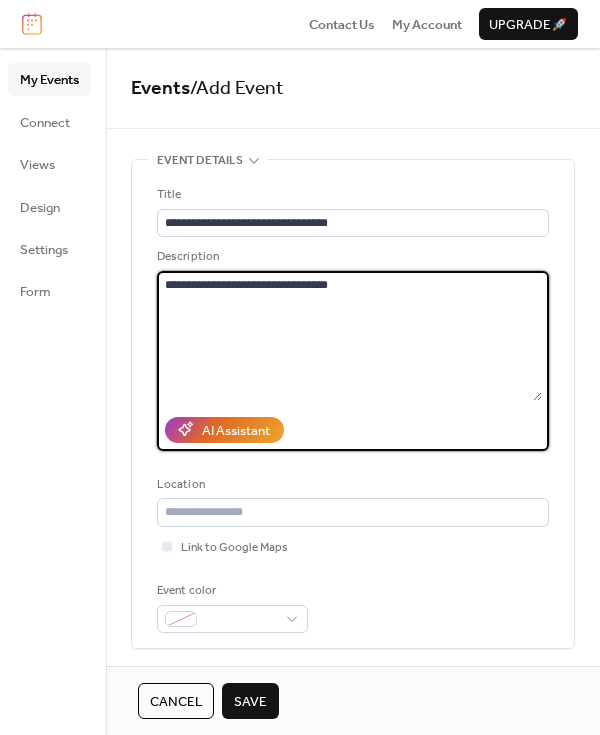 click on "**********" at bounding box center [349, 336] 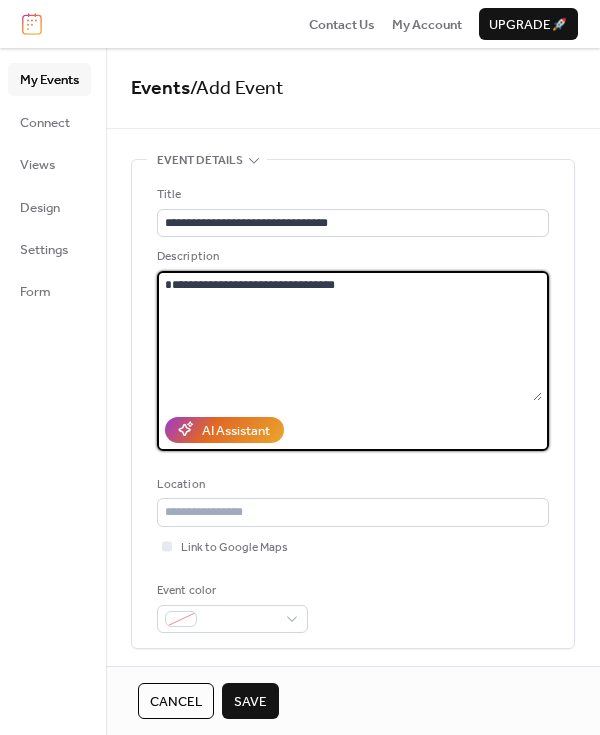 click on "**********" at bounding box center [349, 336] 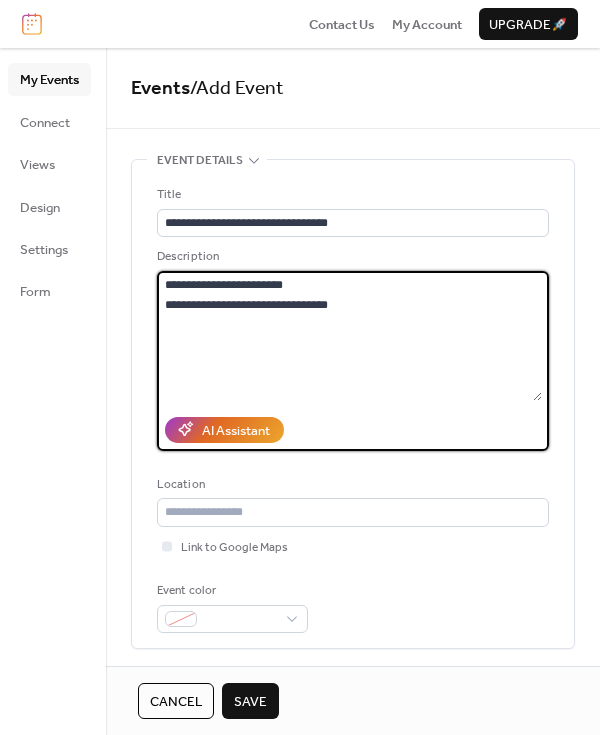 click on "**********" at bounding box center [349, 336] 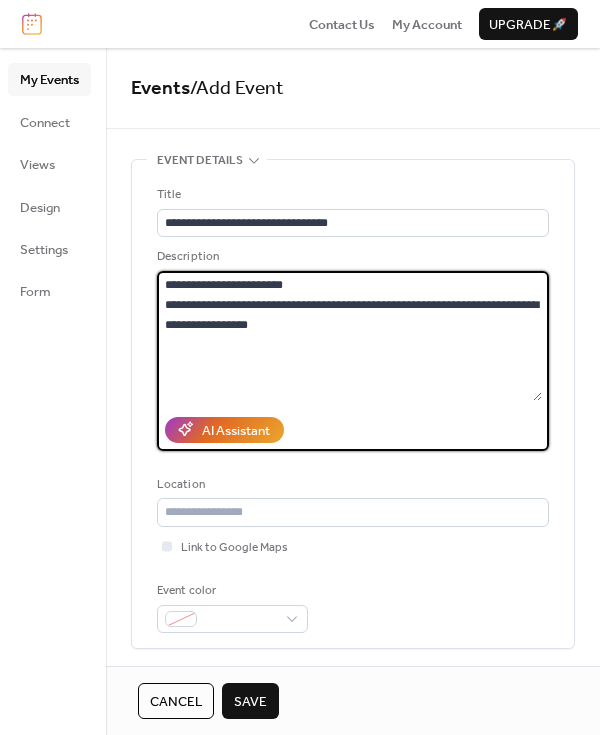 paste on "**********" 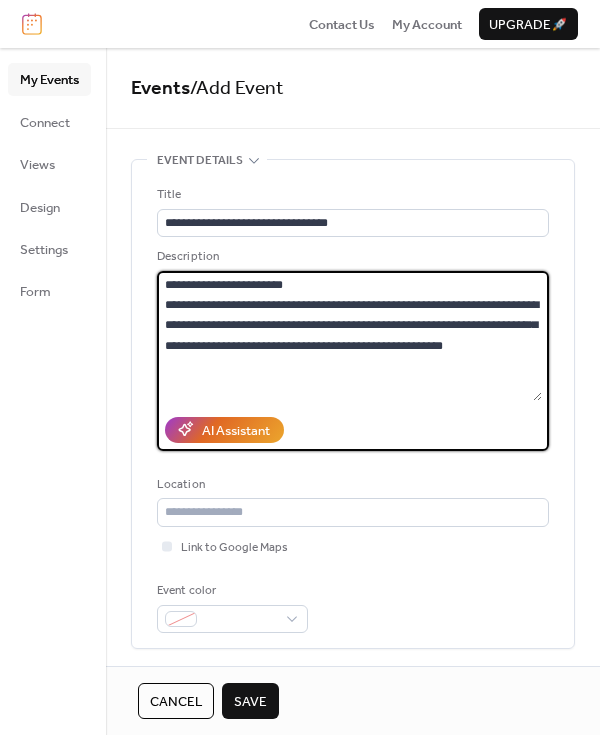 click on "**********" at bounding box center [349, 336] 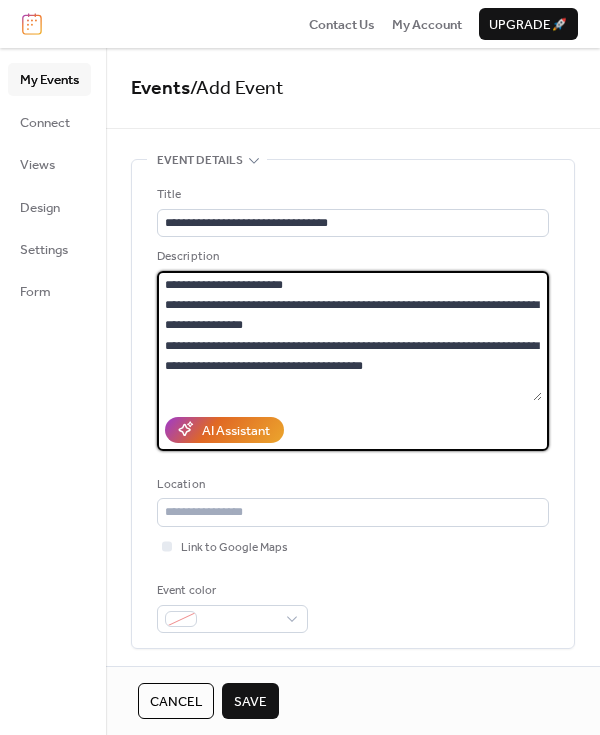 click on "**********" at bounding box center (349, 336) 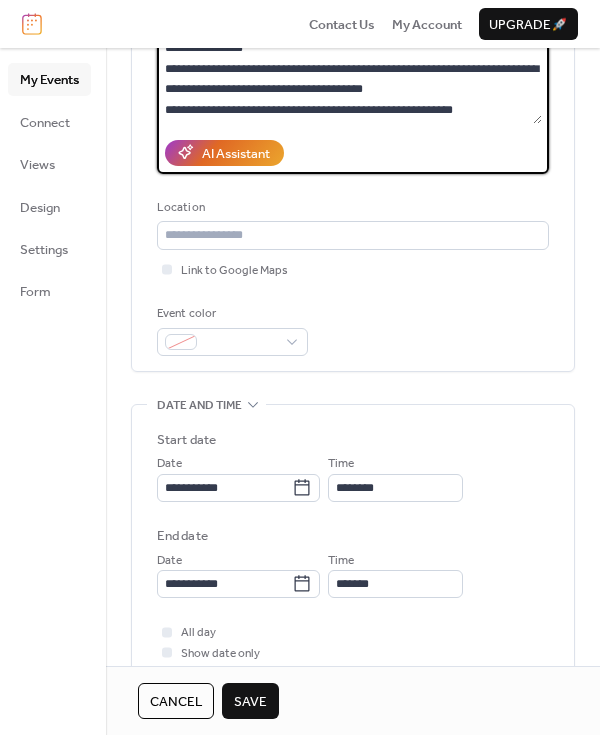 scroll, scrollTop: 306, scrollLeft: 0, axis: vertical 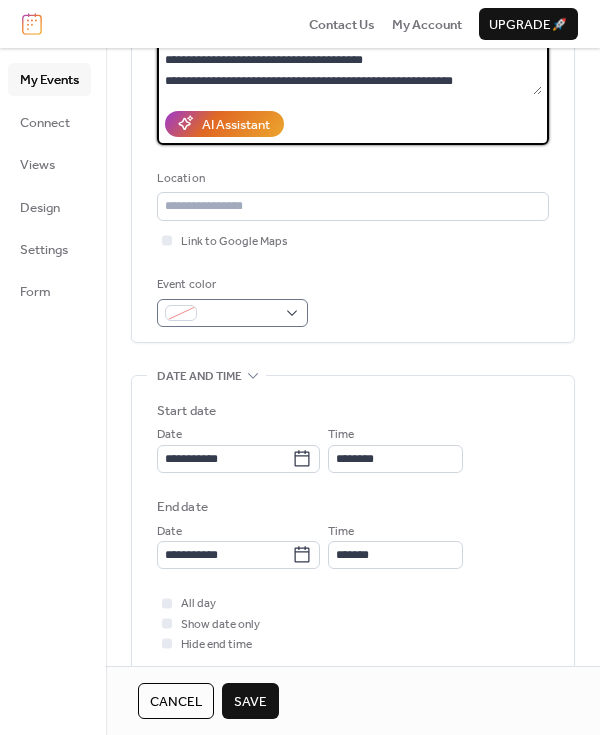 type on "**********" 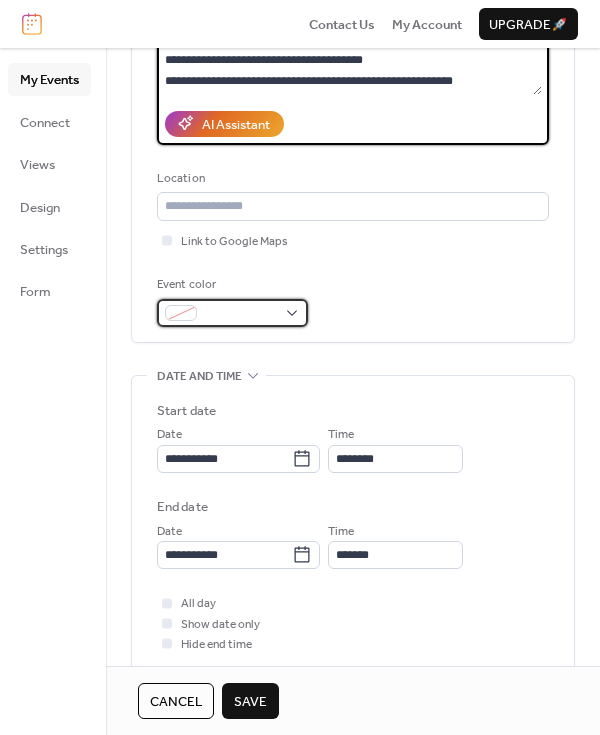 click at bounding box center [240, 314] 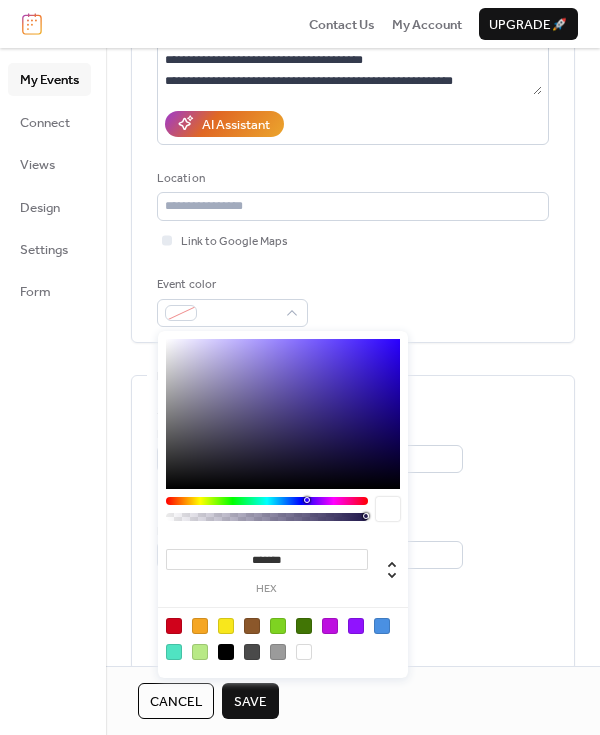 click at bounding box center (174, 626) 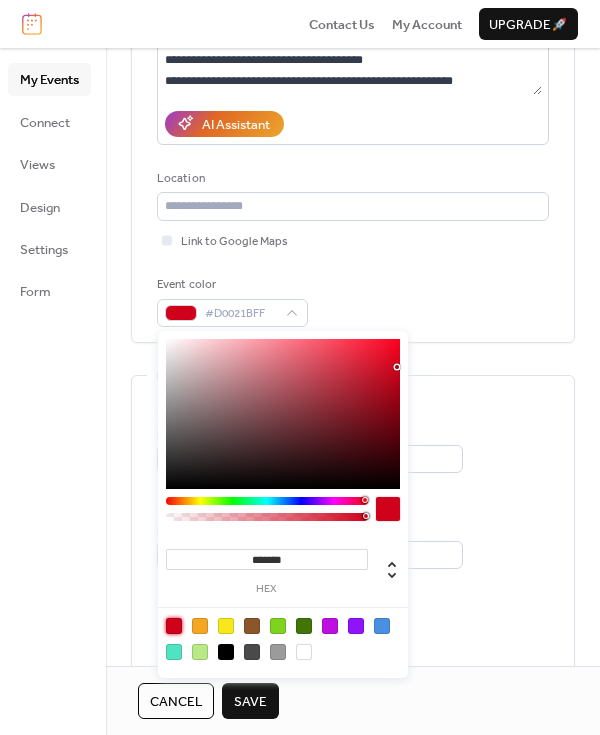click on "Event color #D0021BFF" at bounding box center (353, 301) 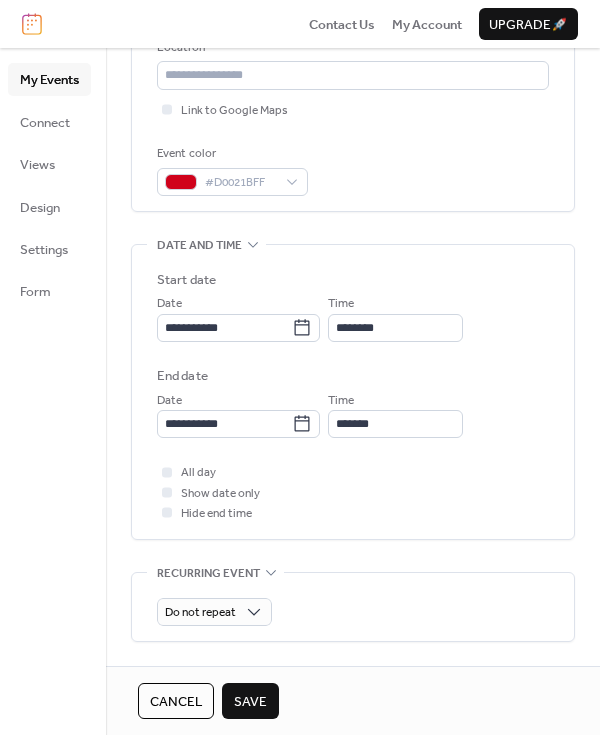 scroll, scrollTop: 438, scrollLeft: 0, axis: vertical 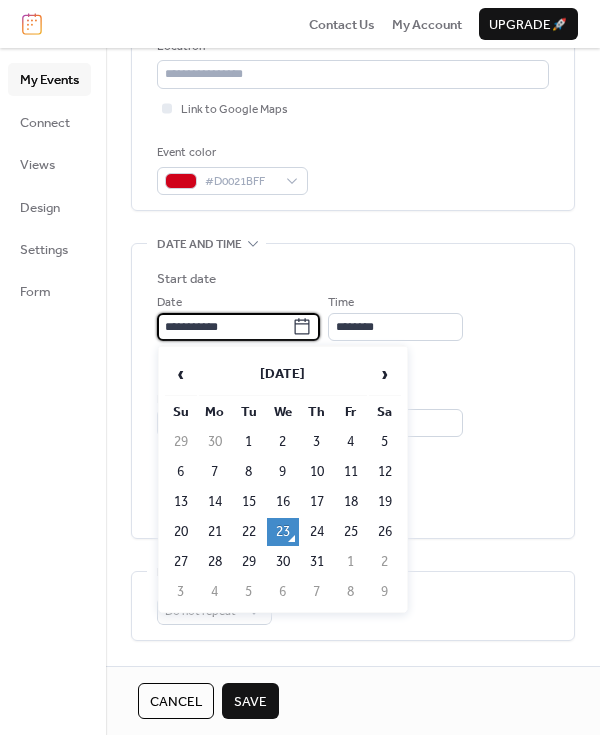 click on "**********" at bounding box center (224, 327) 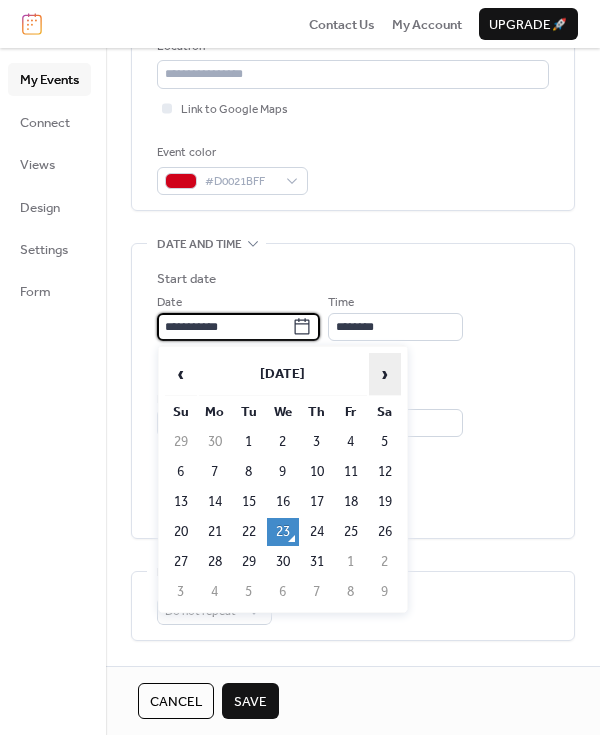 click on "›" at bounding box center [385, 374] 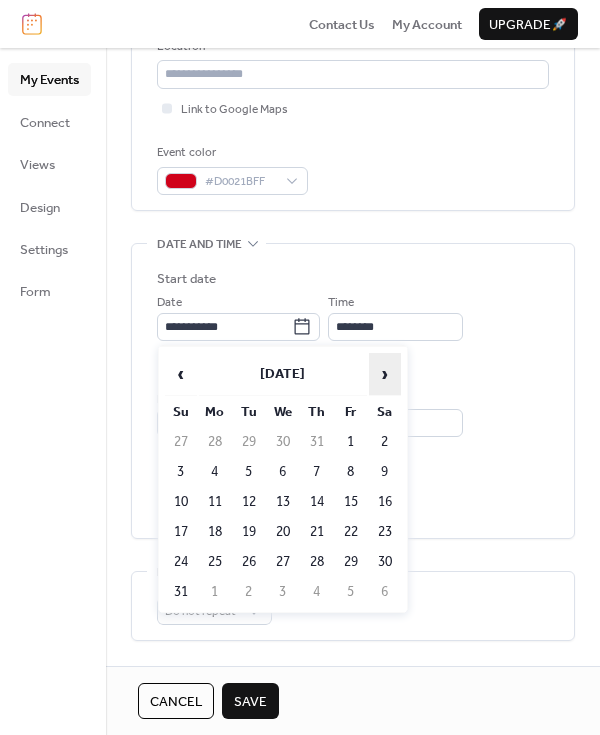 click on "›" at bounding box center [385, 374] 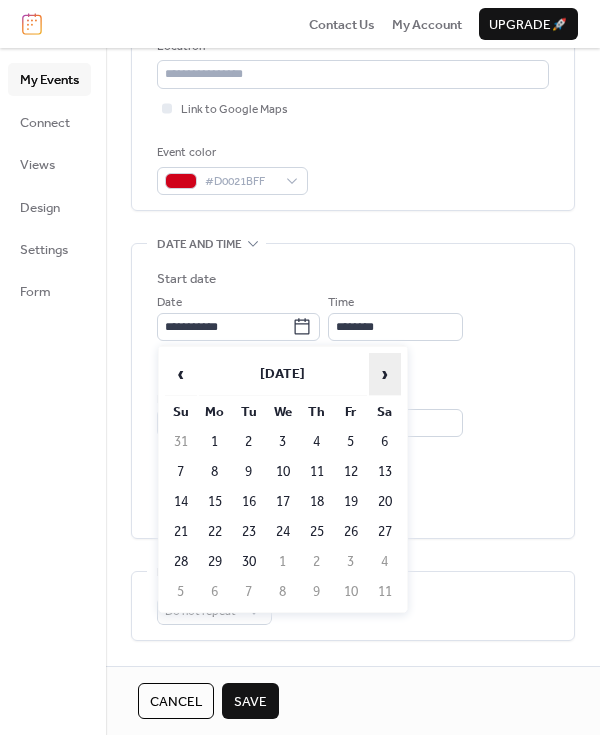 click on "›" at bounding box center [385, 374] 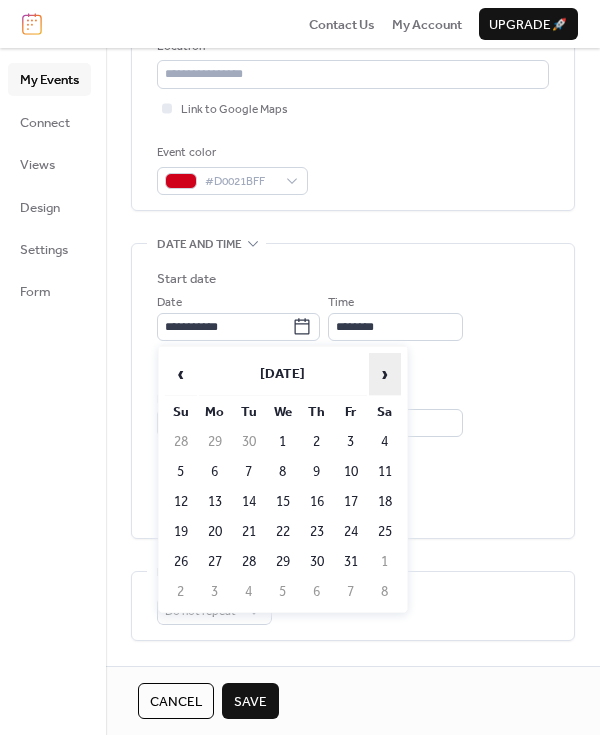 click on "›" at bounding box center [385, 374] 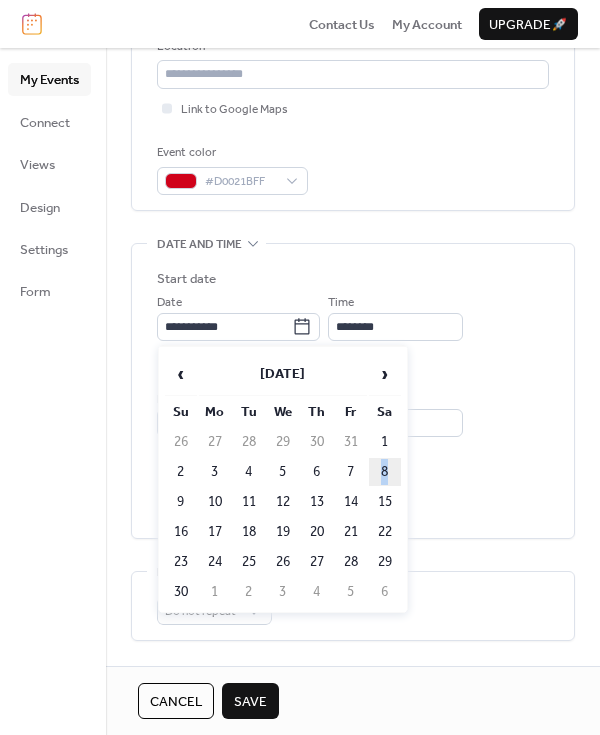 click on "8" at bounding box center (385, 472) 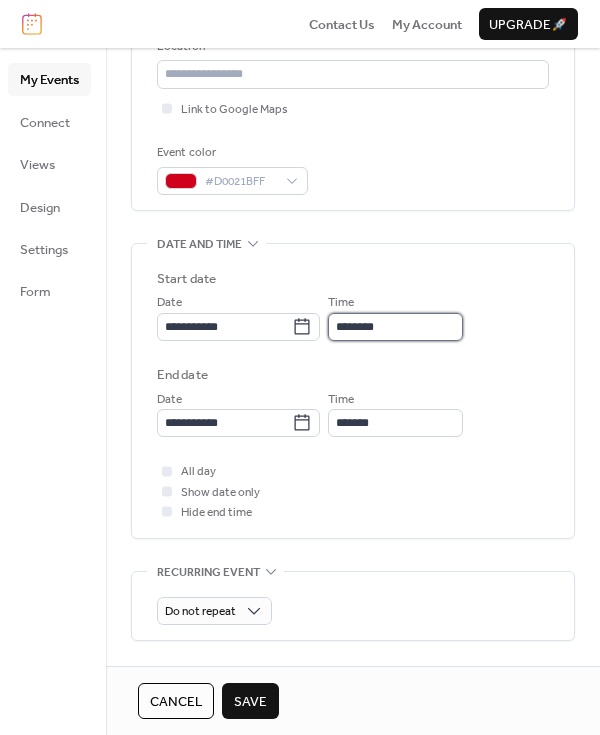click on "********" at bounding box center [395, 327] 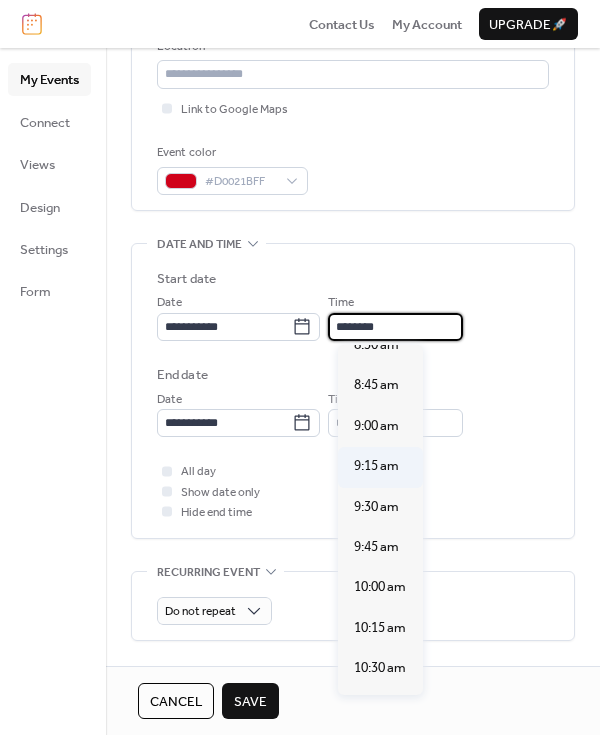 scroll, scrollTop: 1385, scrollLeft: 0, axis: vertical 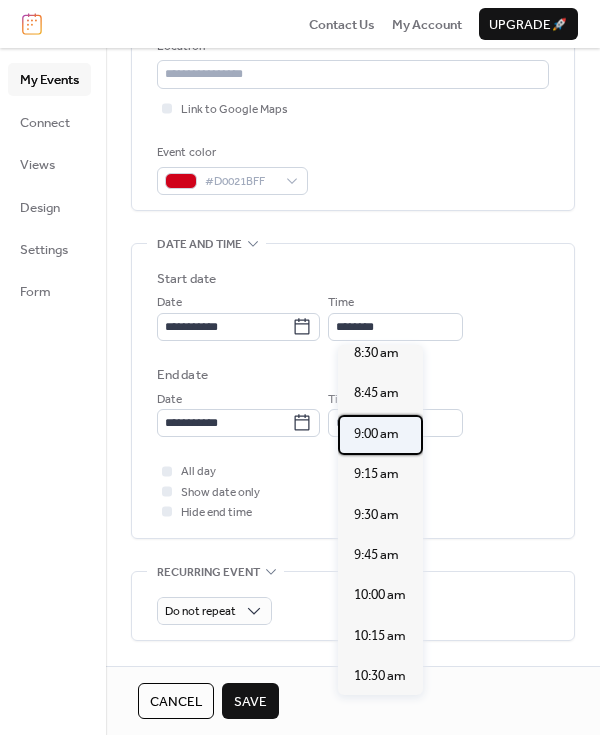 click on "9:00 am" at bounding box center (376, 434) 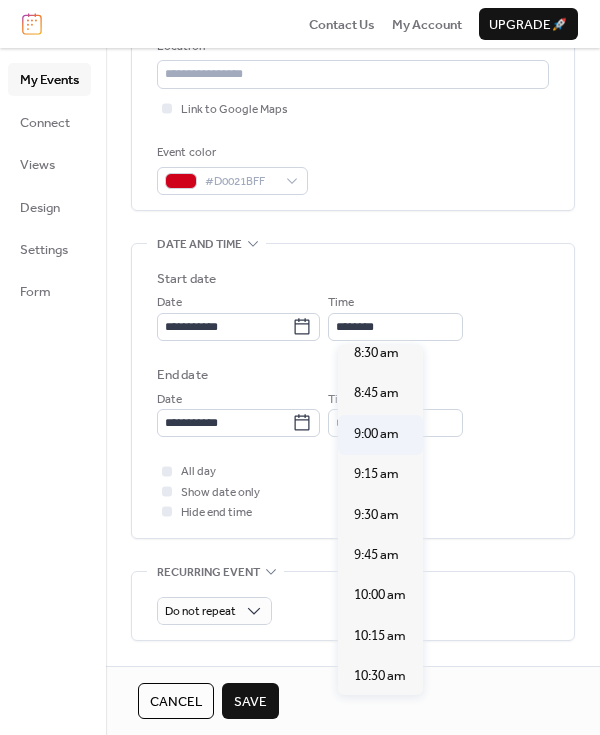 type on "*******" 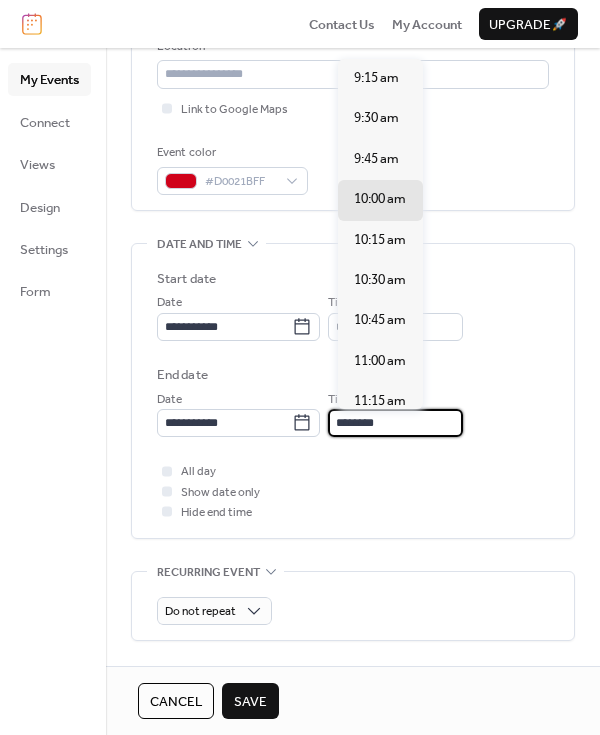 click on "********" at bounding box center [395, 423] 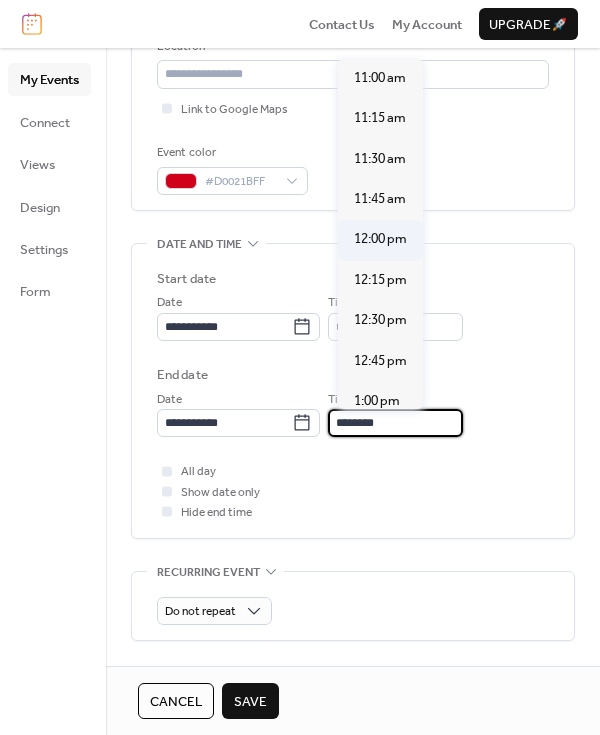scroll, scrollTop: 293, scrollLeft: 0, axis: vertical 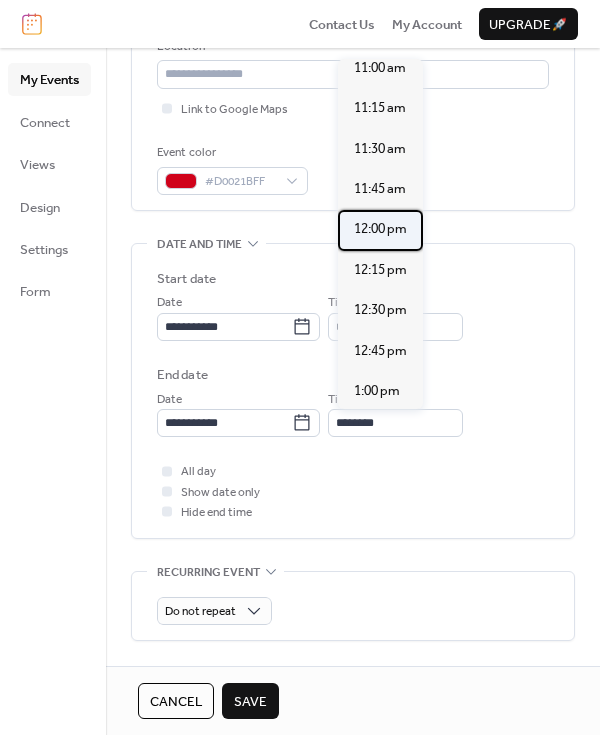 click on "12:00 pm" at bounding box center [380, 229] 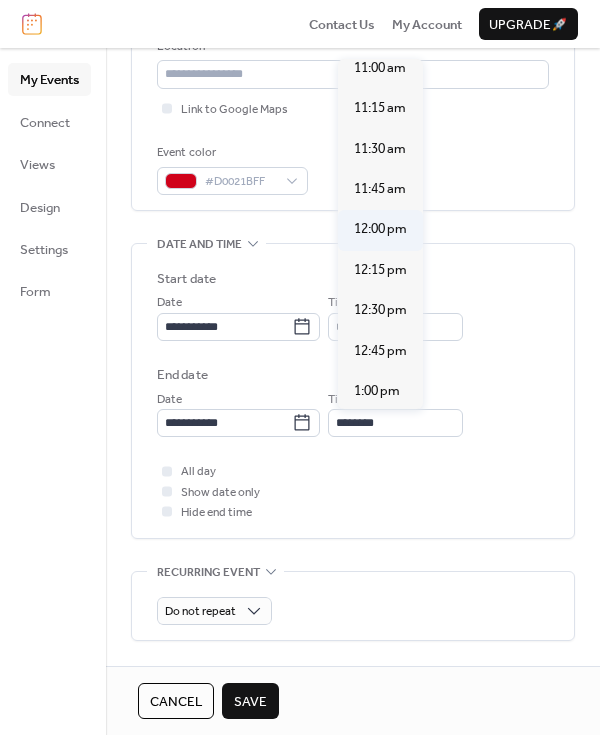 type on "********" 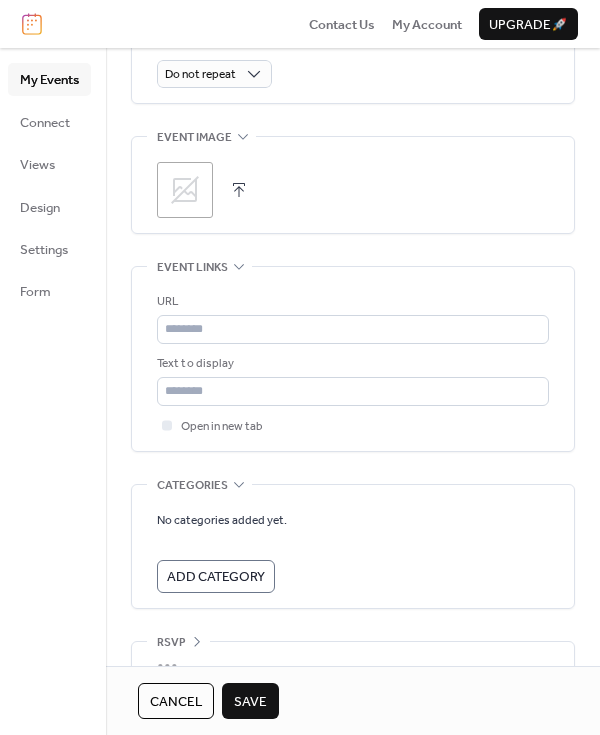 scroll, scrollTop: 991, scrollLeft: 0, axis: vertical 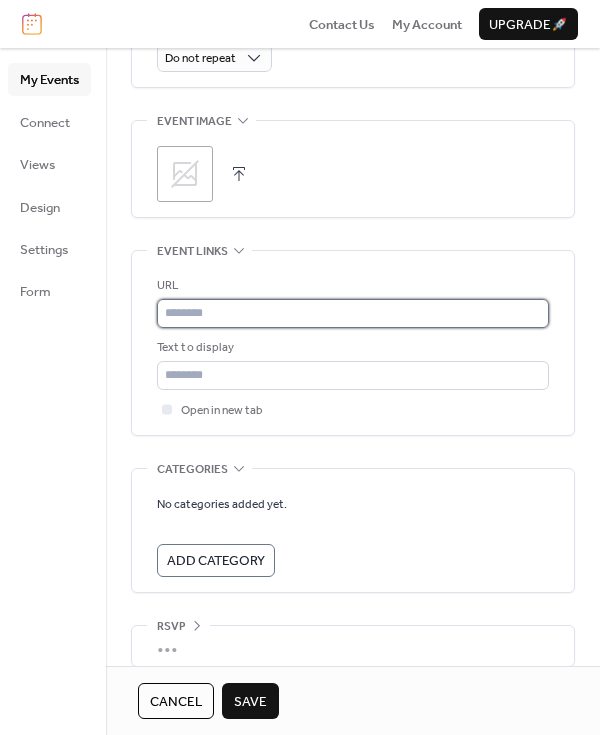 click at bounding box center [353, 313] 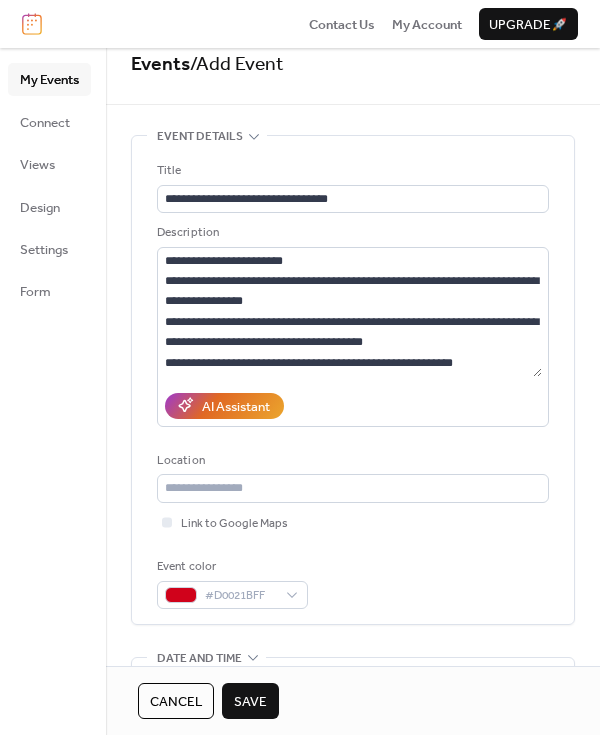 scroll, scrollTop: 0, scrollLeft: 0, axis: both 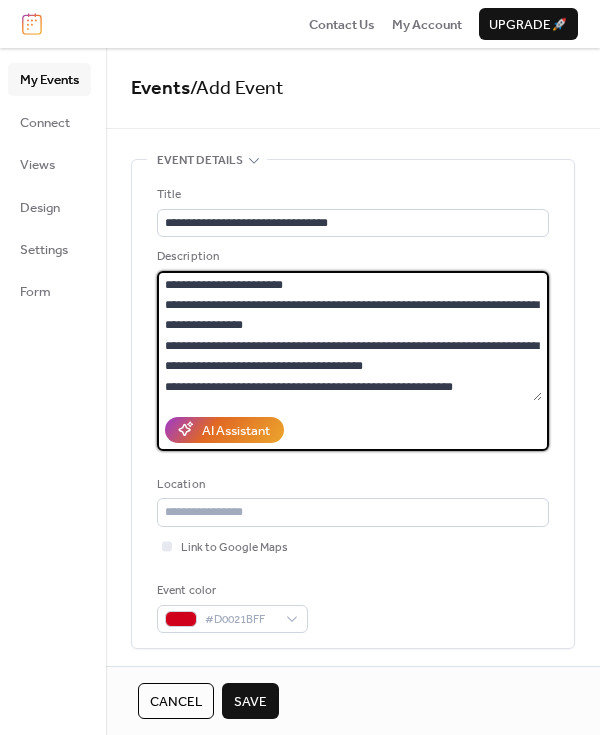 drag, startPoint x: 167, startPoint y: 344, endPoint x: 529, endPoint y: 370, distance: 362.9325 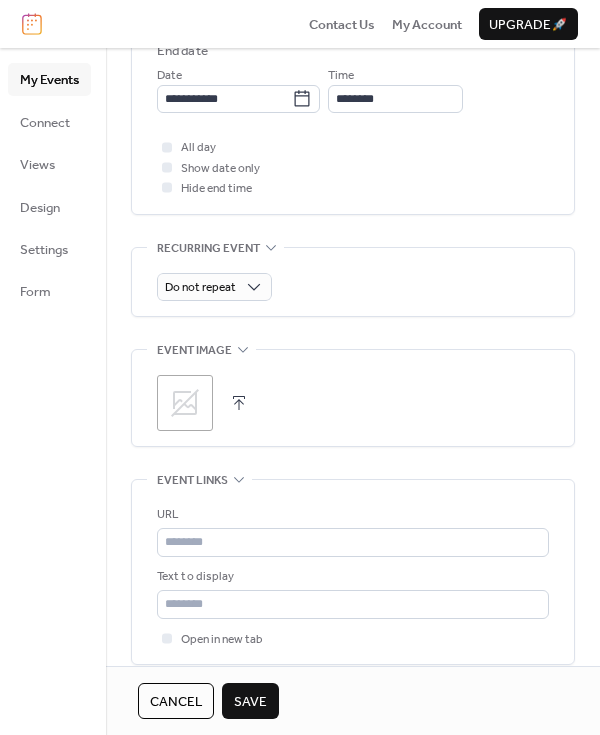 scroll, scrollTop: 796, scrollLeft: 0, axis: vertical 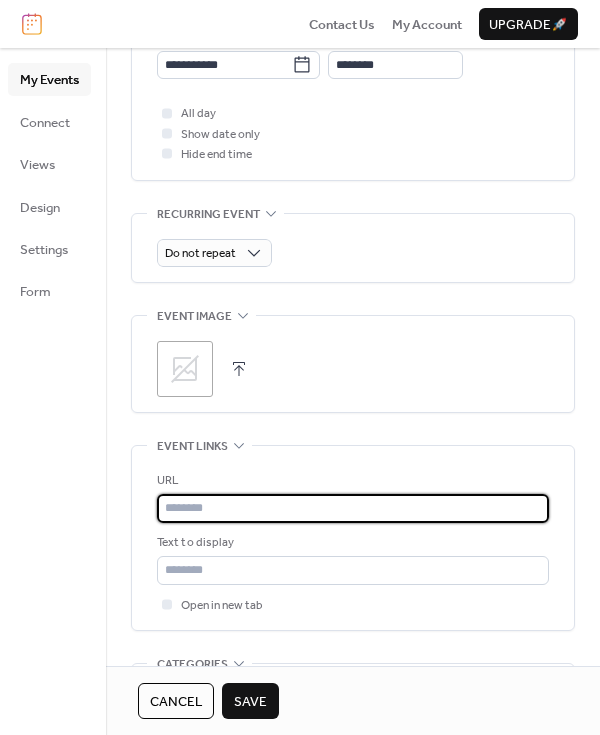 click at bounding box center [353, 508] 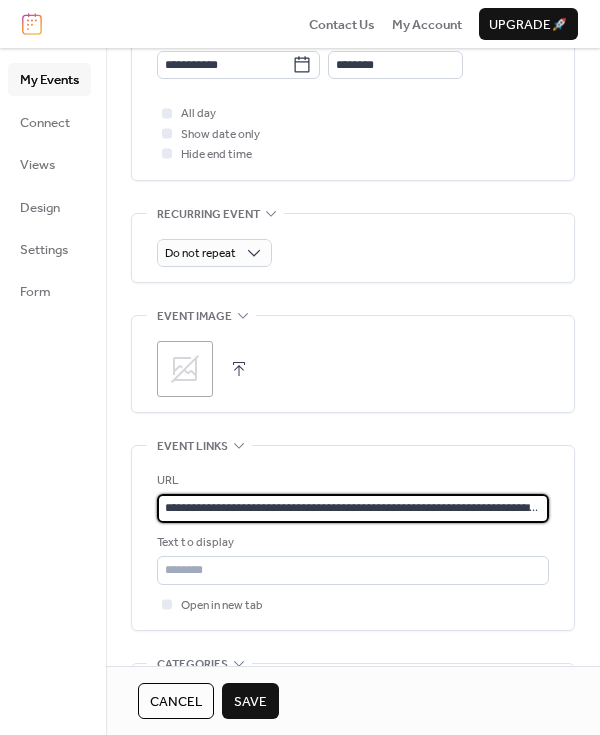 scroll, scrollTop: 0, scrollLeft: 284, axis: horizontal 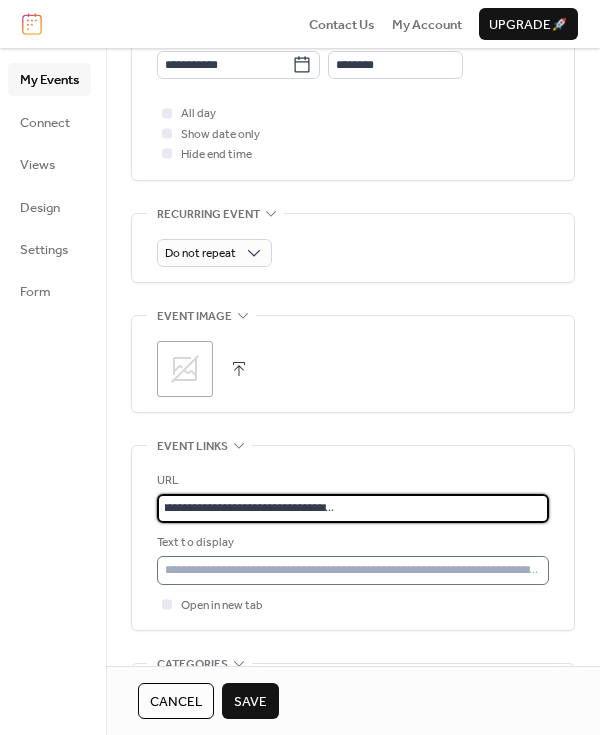 type on "**********" 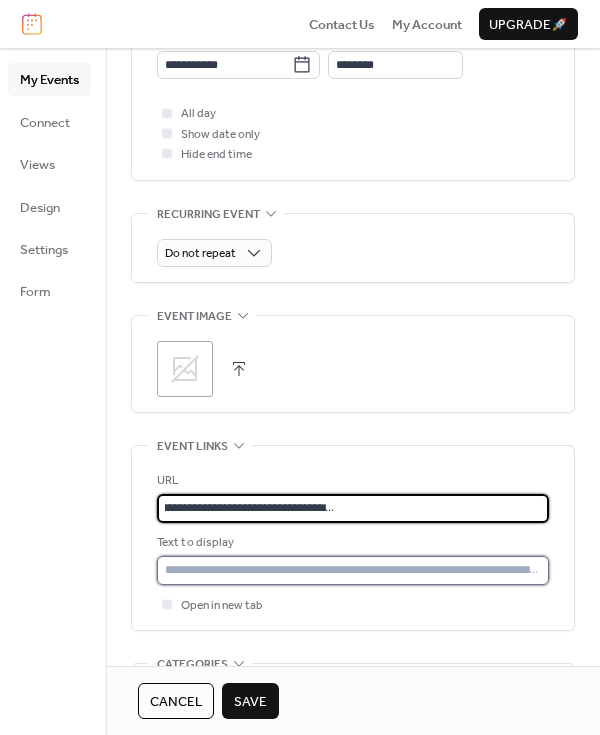 click at bounding box center (353, 570) 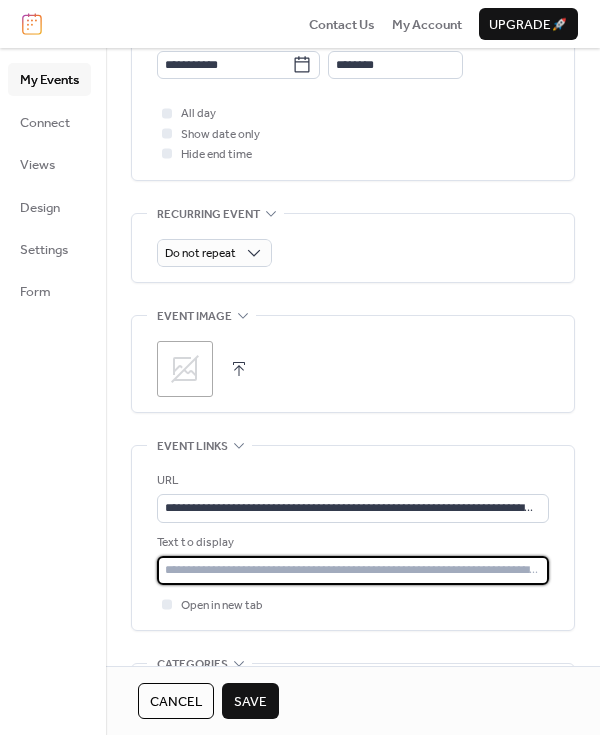 type on "*" 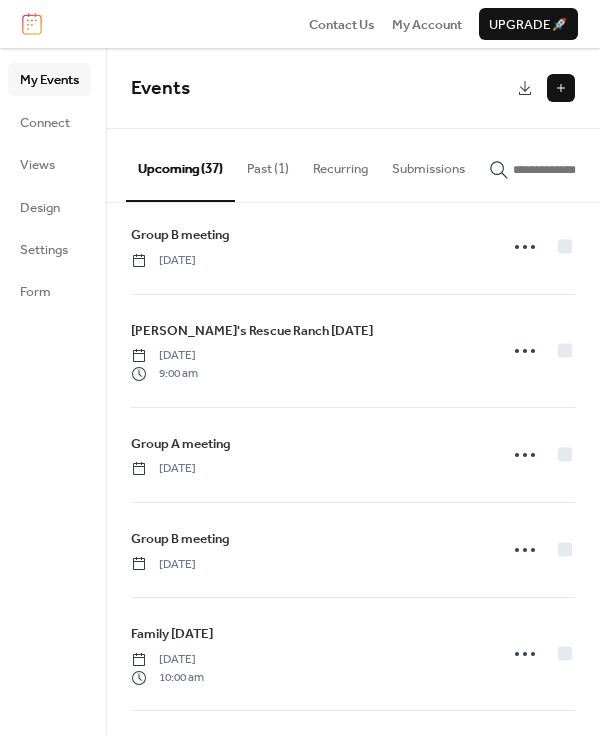 scroll, scrollTop: 1229, scrollLeft: 0, axis: vertical 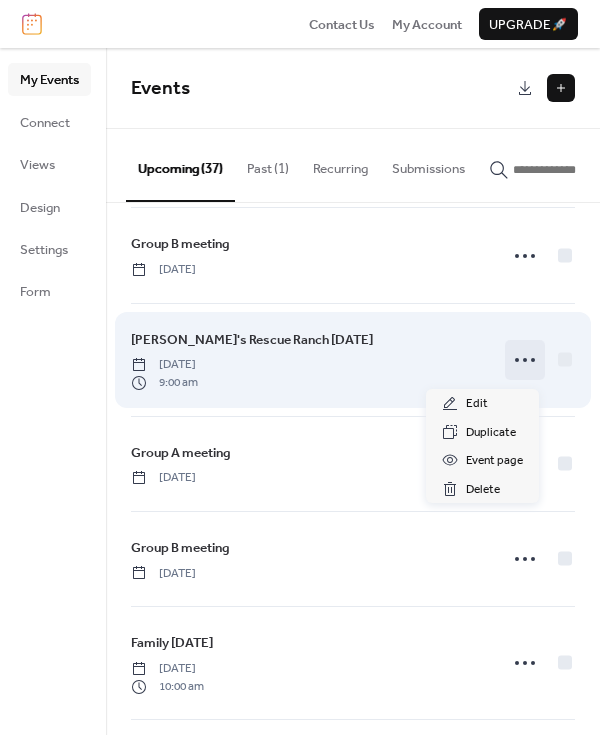 click 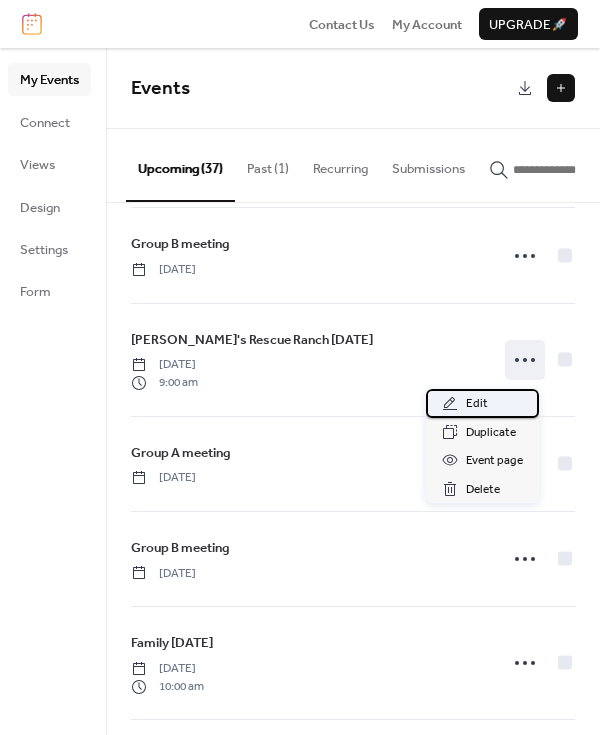 click on "Edit" at bounding box center (477, 404) 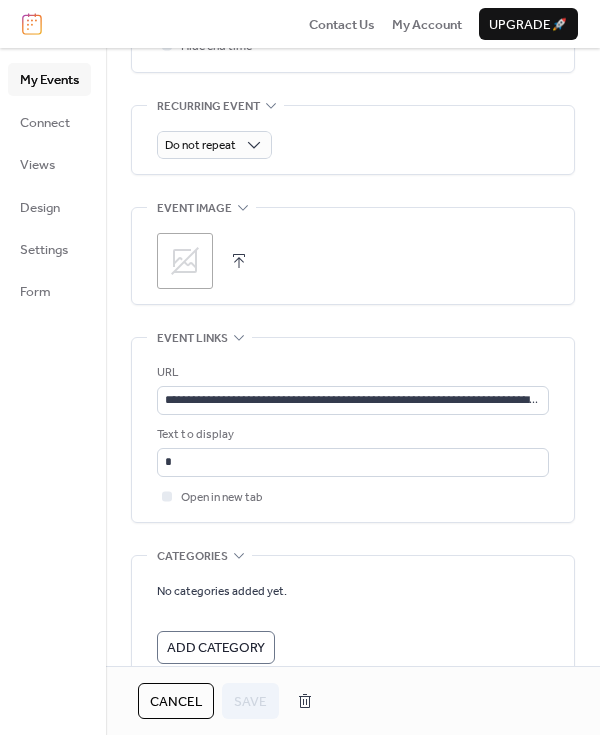 scroll, scrollTop: 900, scrollLeft: 0, axis: vertical 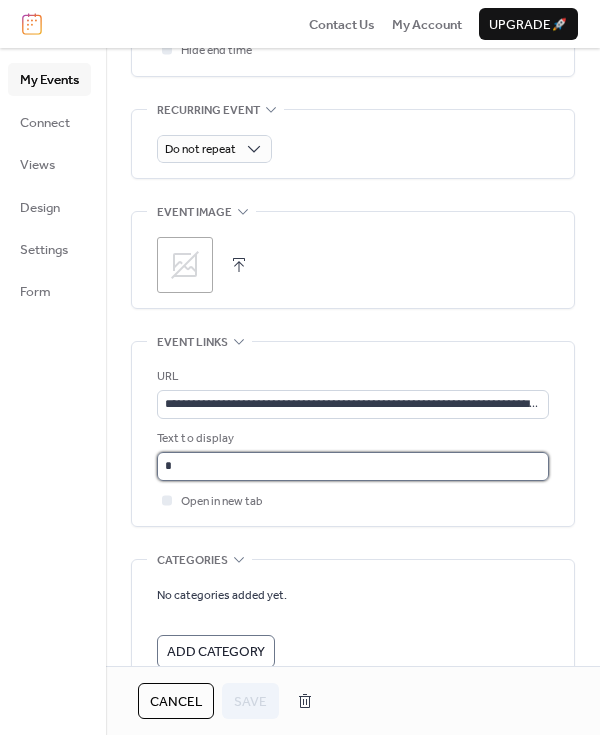 click on "*" at bounding box center (353, 466) 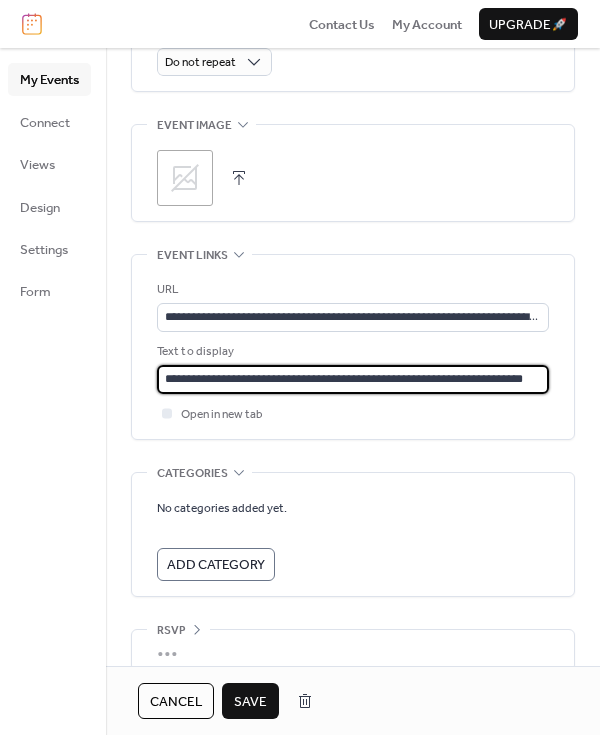 scroll, scrollTop: 992, scrollLeft: 0, axis: vertical 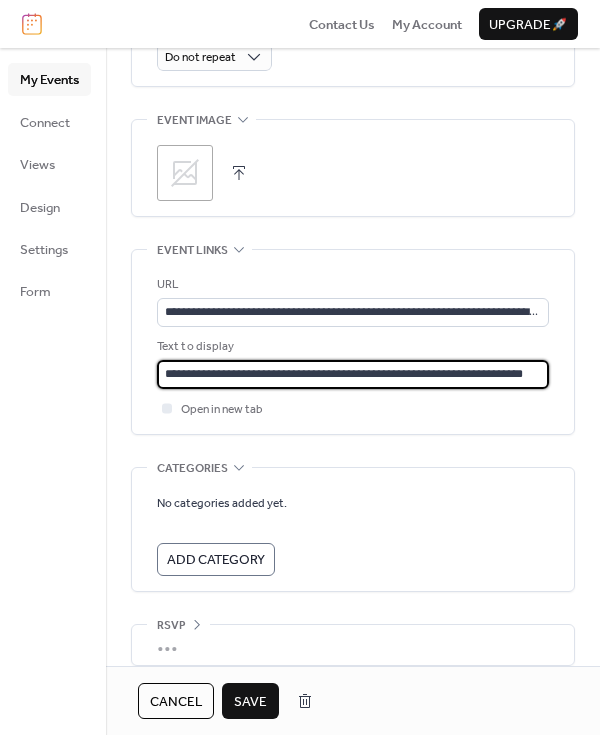 click on "**********" at bounding box center (353, 374) 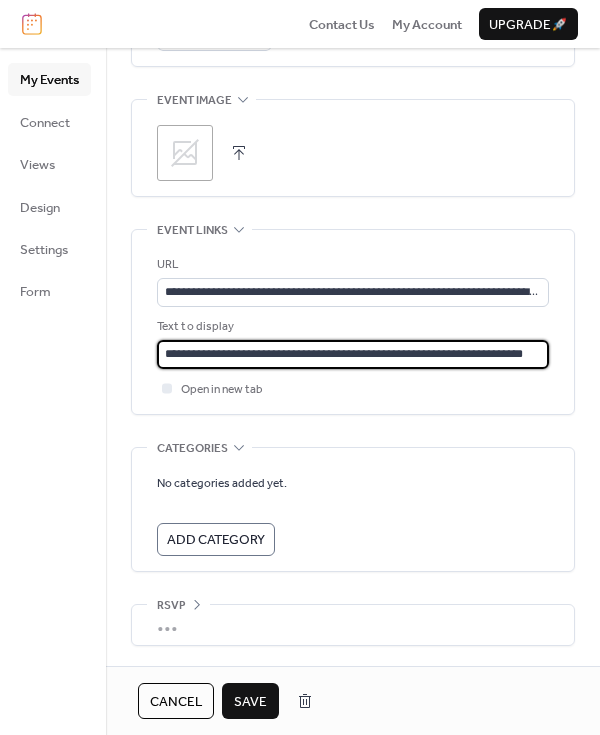 type on "**********" 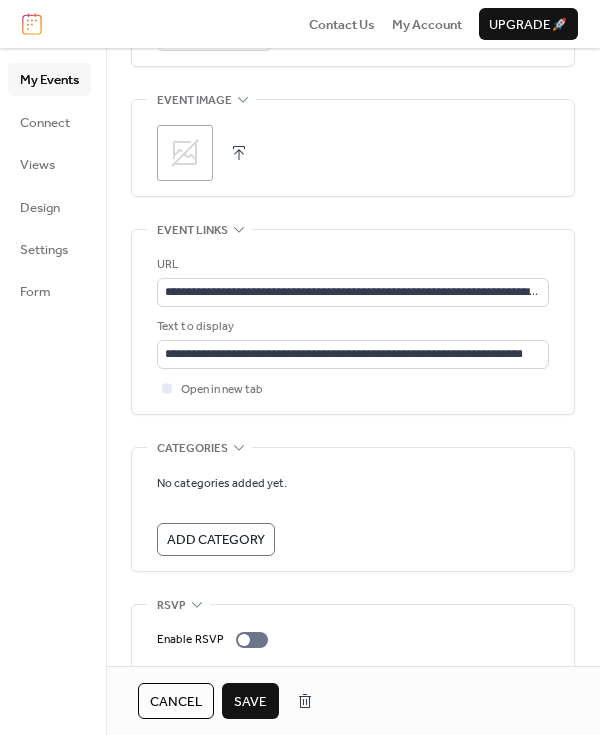 scroll, scrollTop: 1077, scrollLeft: 0, axis: vertical 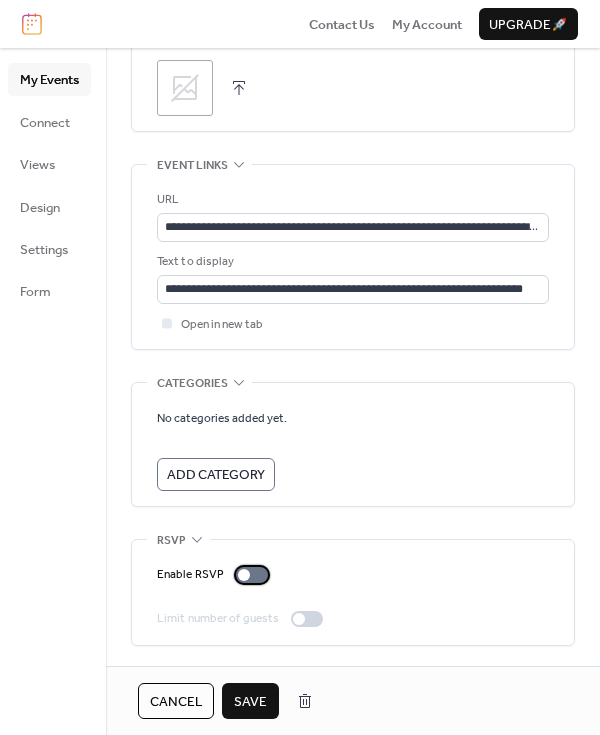 click at bounding box center (252, 575) 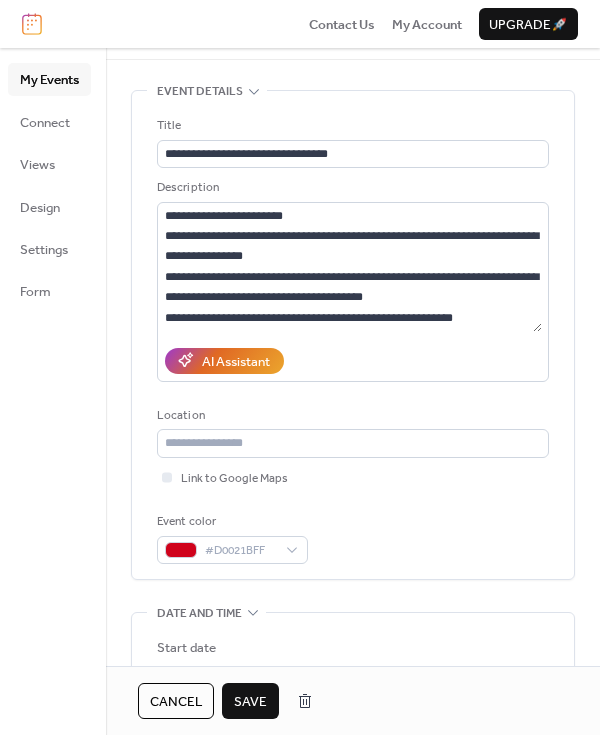 scroll, scrollTop: 0, scrollLeft: 0, axis: both 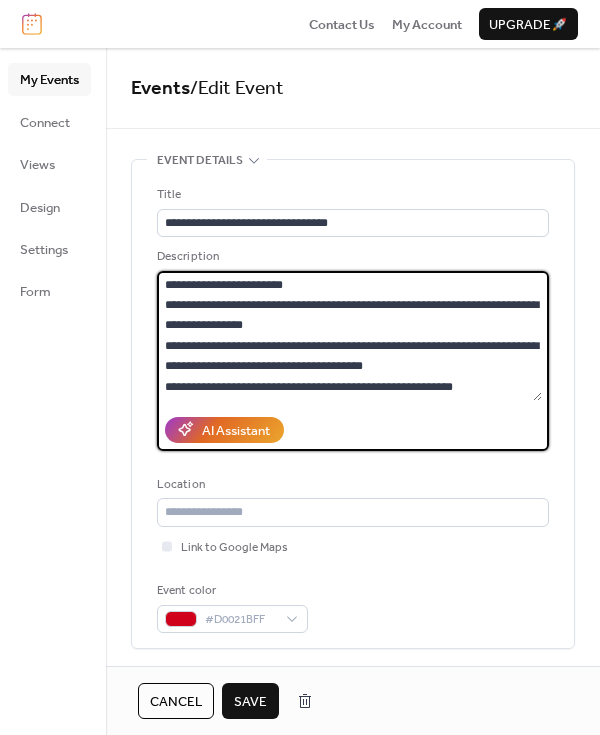 drag, startPoint x: 505, startPoint y: 368, endPoint x: 160, endPoint y: 301, distance: 351.4456 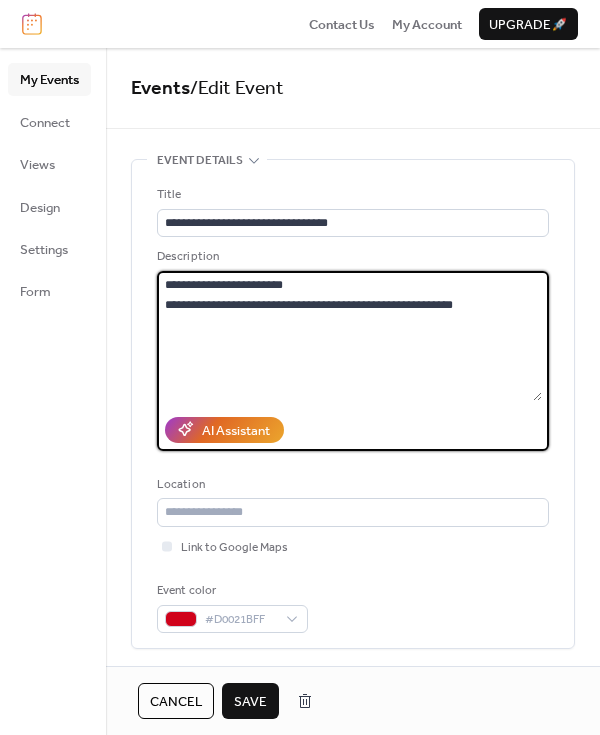 drag, startPoint x: 231, startPoint y: 304, endPoint x: 155, endPoint y: 295, distance: 76.53104 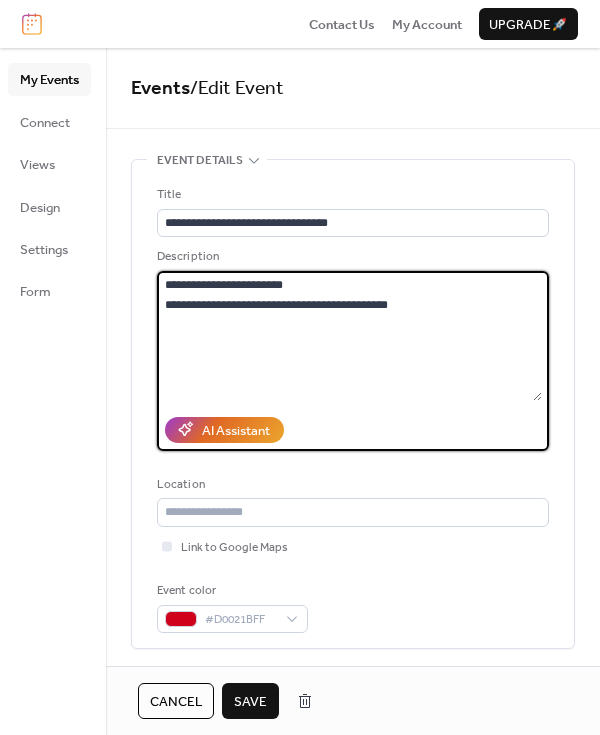 click on "**********" at bounding box center (349, 336) 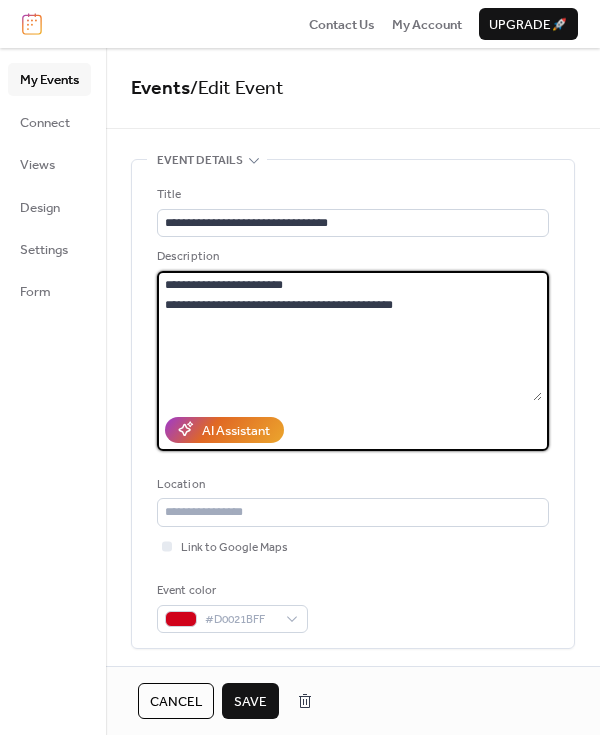 paste on "**********" 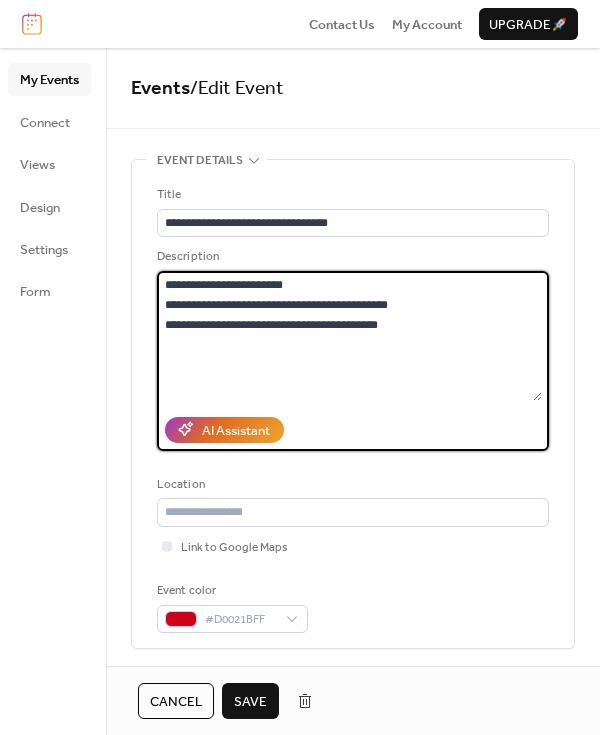 type on "**********" 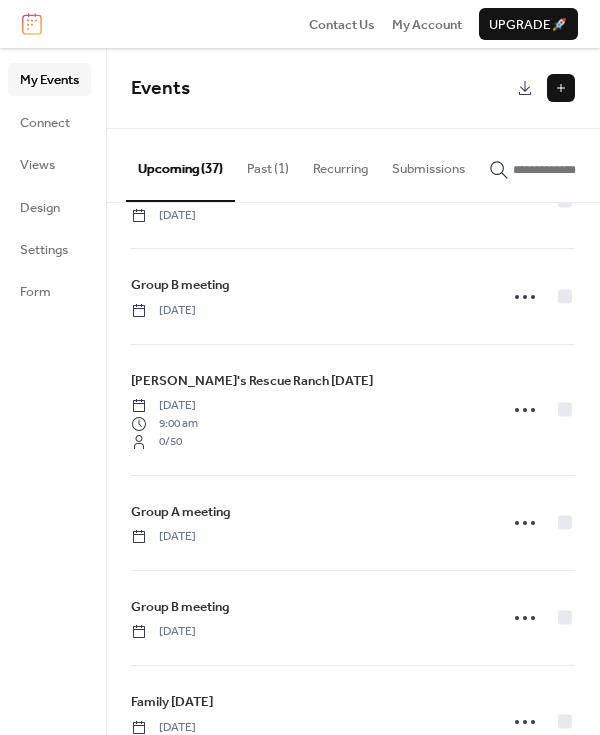 scroll, scrollTop: 1320, scrollLeft: 0, axis: vertical 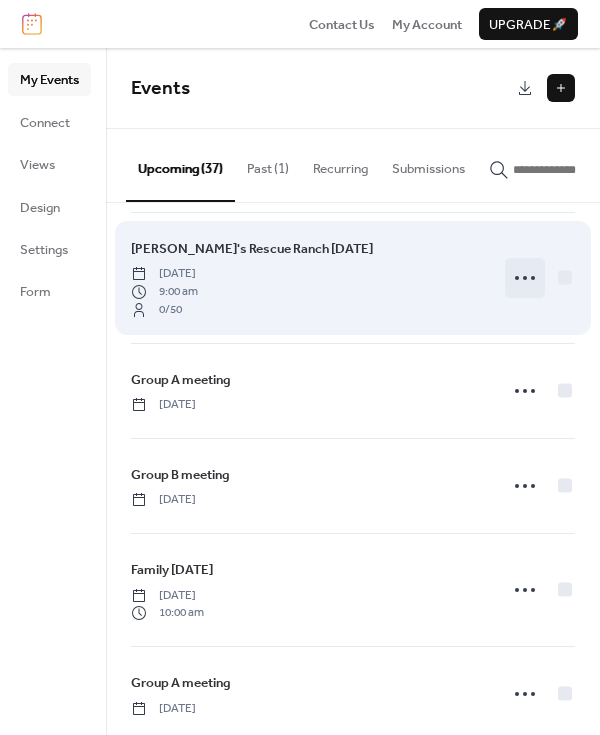 click 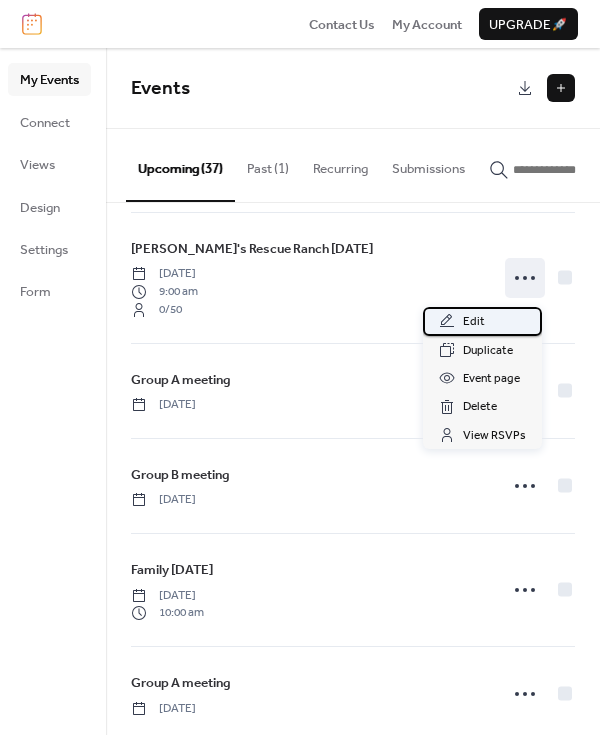 click on "Edit" at bounding box center (474, 322) 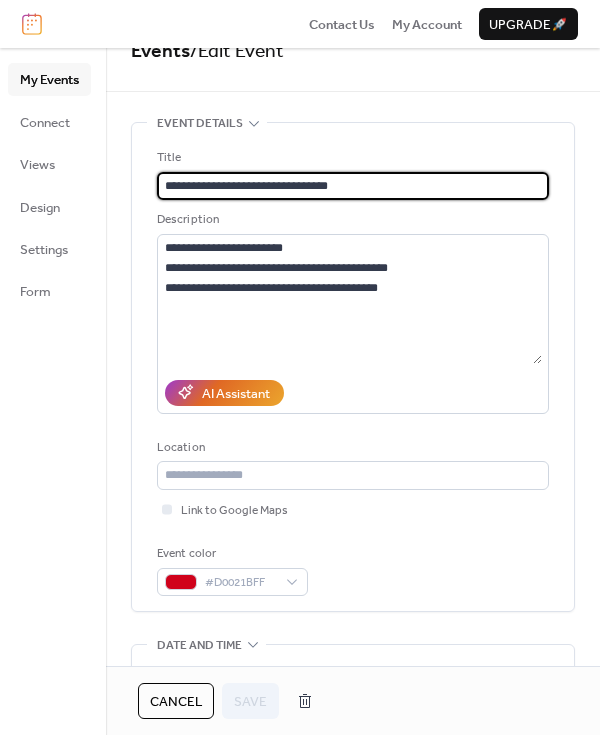 scroll, scrollTop: 53, scrollLeft: 0, axis: vertical 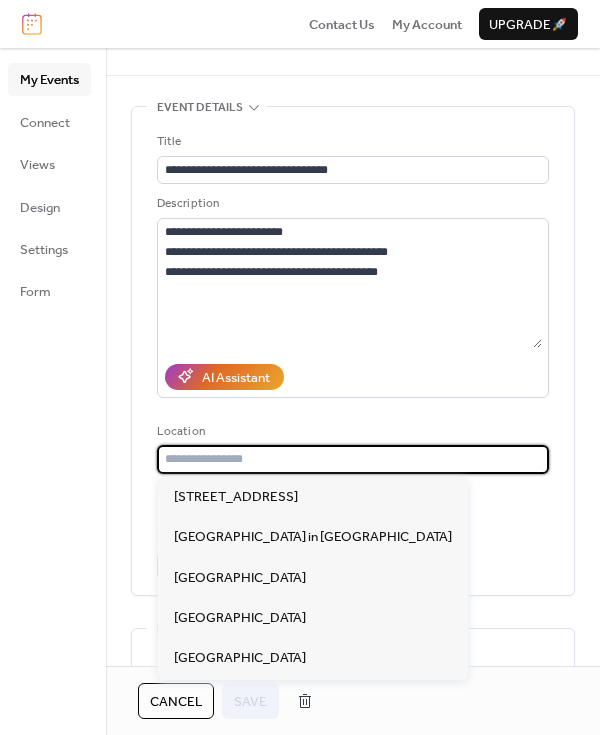 click at bounding box center (353, 459) 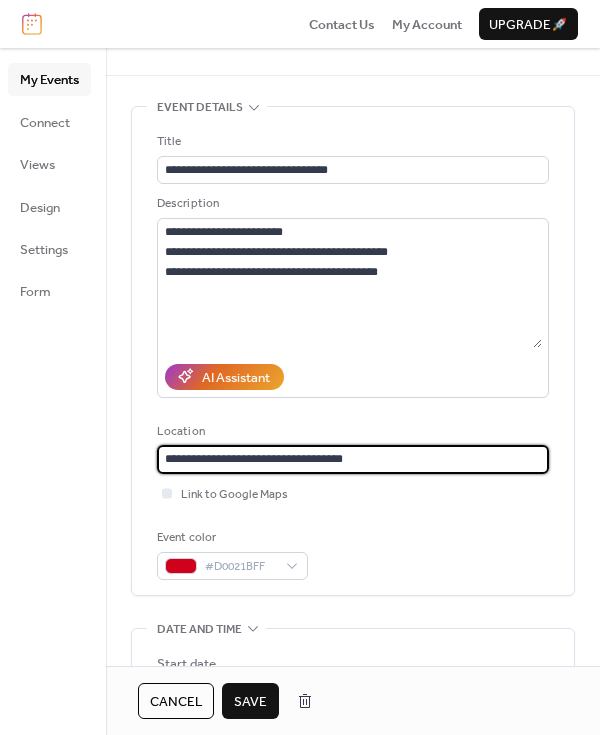type on "**********" 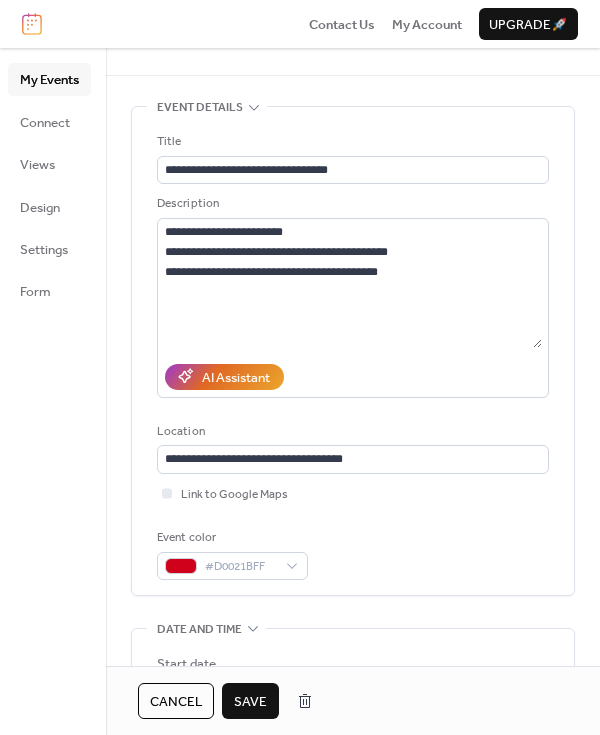 click on "Save" at bounding box center [250, 702] 